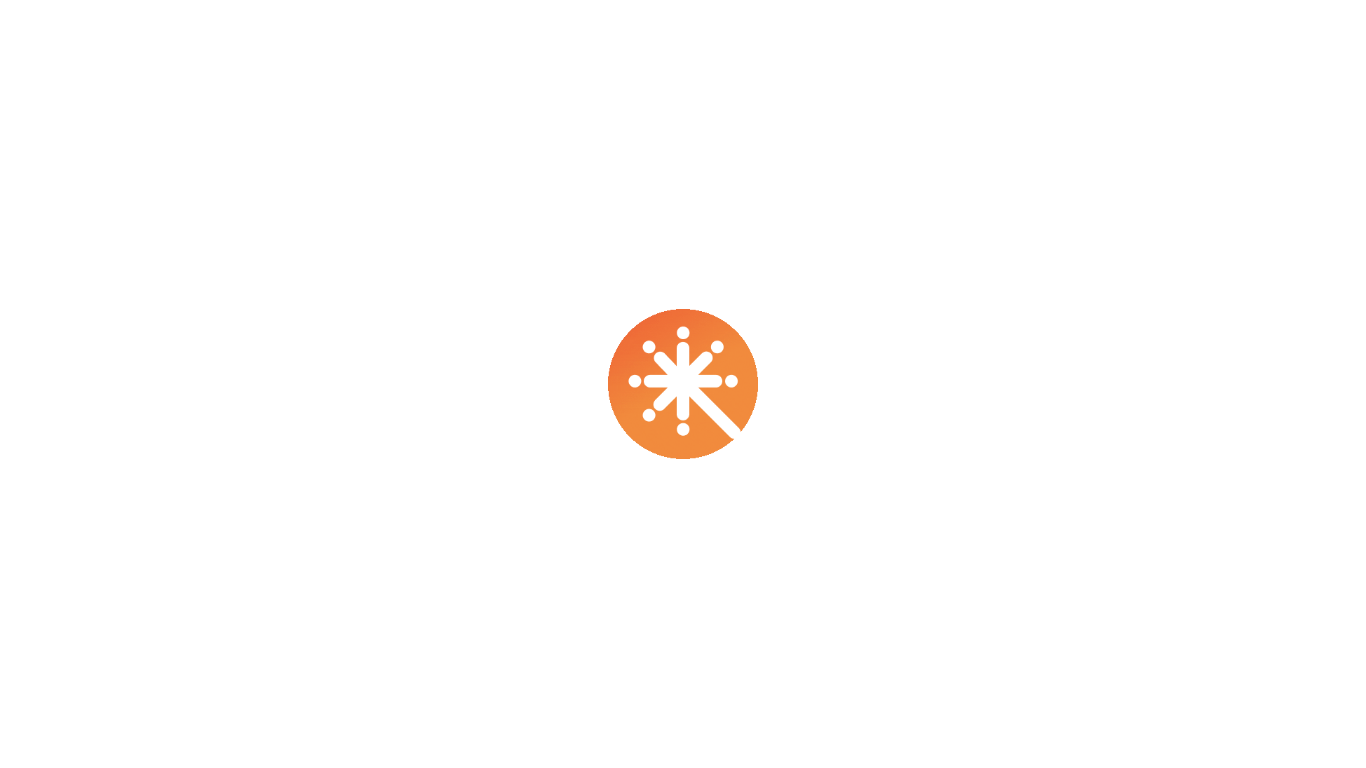 scroll, scrollTop: 0, scrollLeft: 0, axis: both 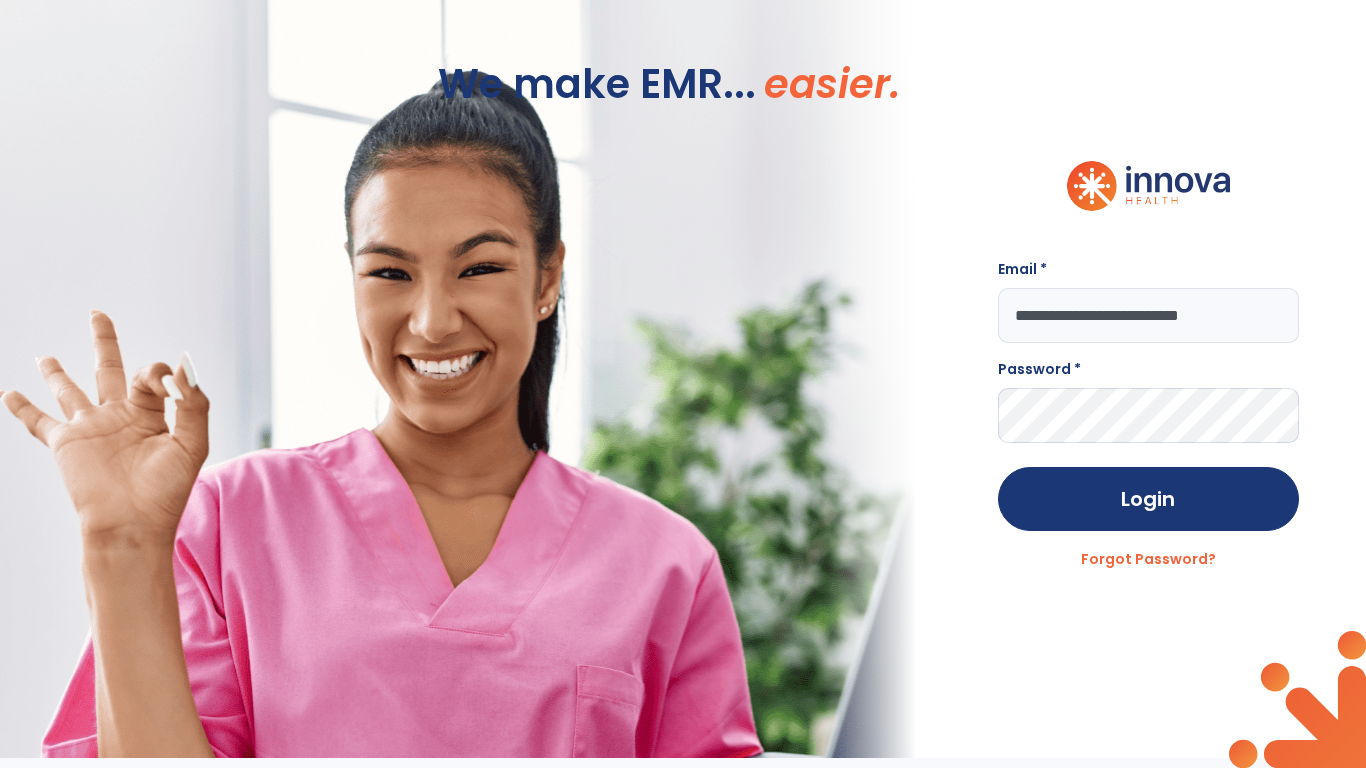 type on "**********" 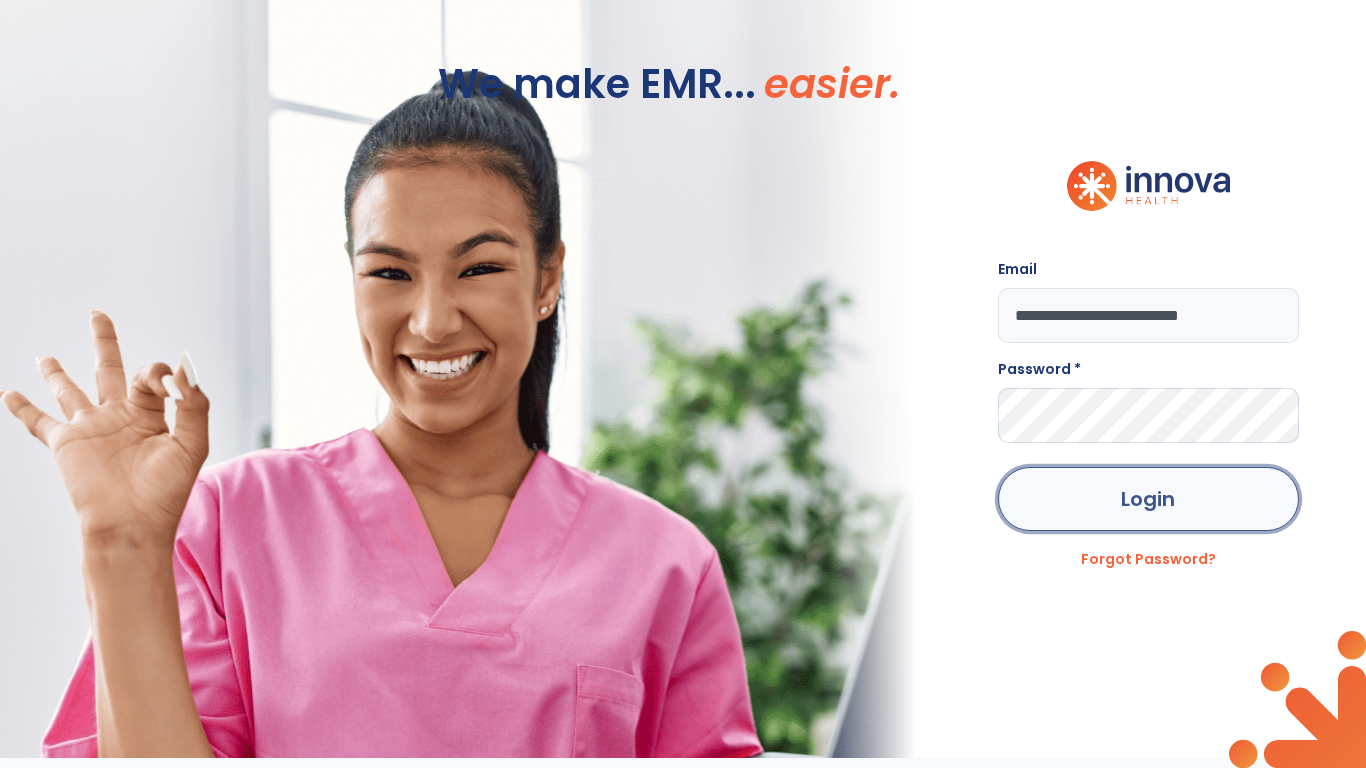 click on "Login" 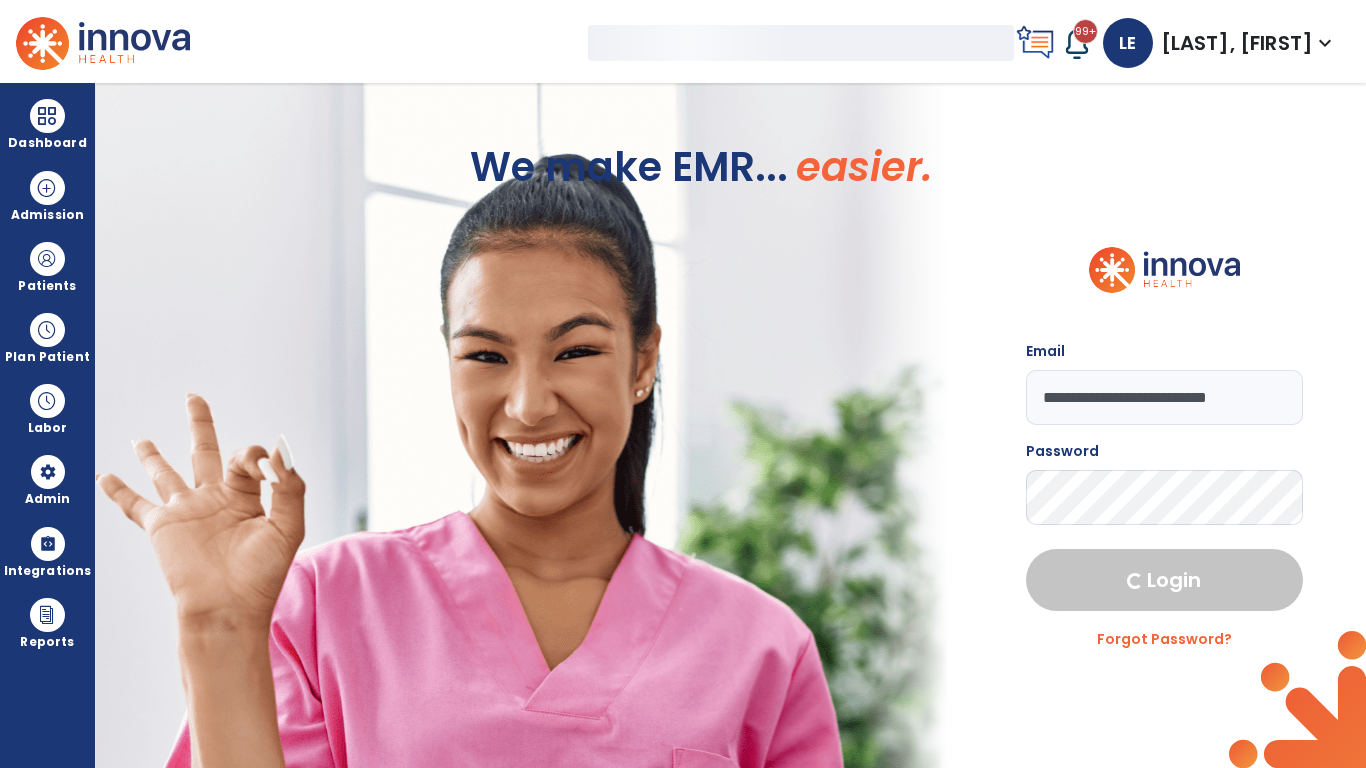select on "***" 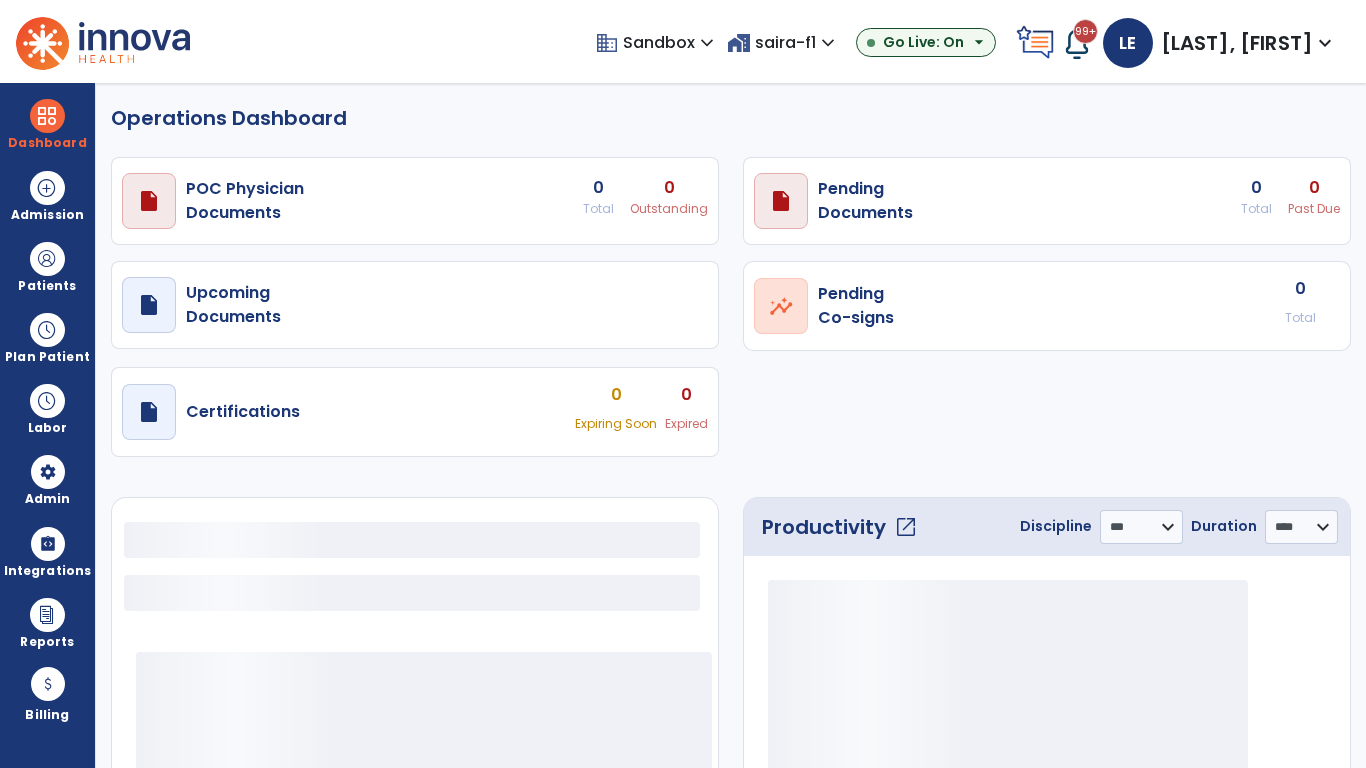 select on "***" 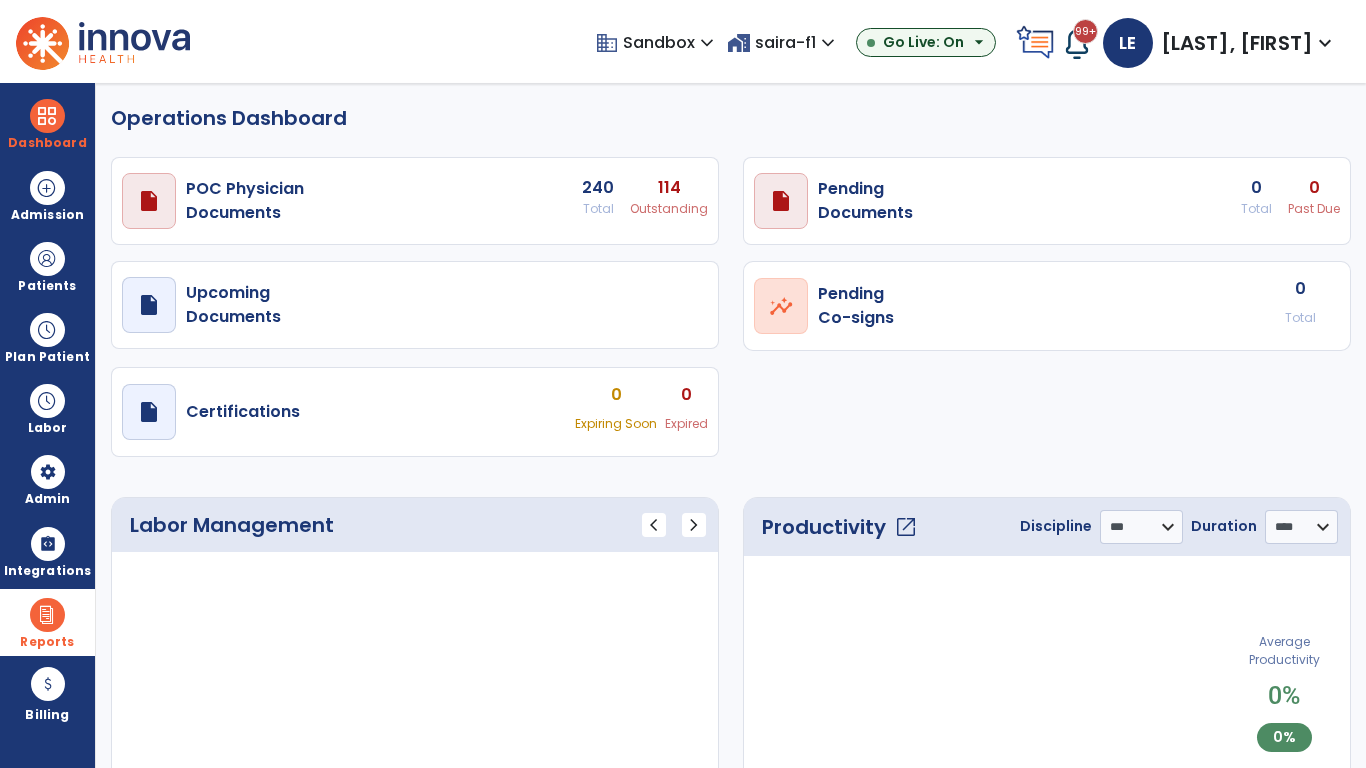 click at bounding box center (47, 615) 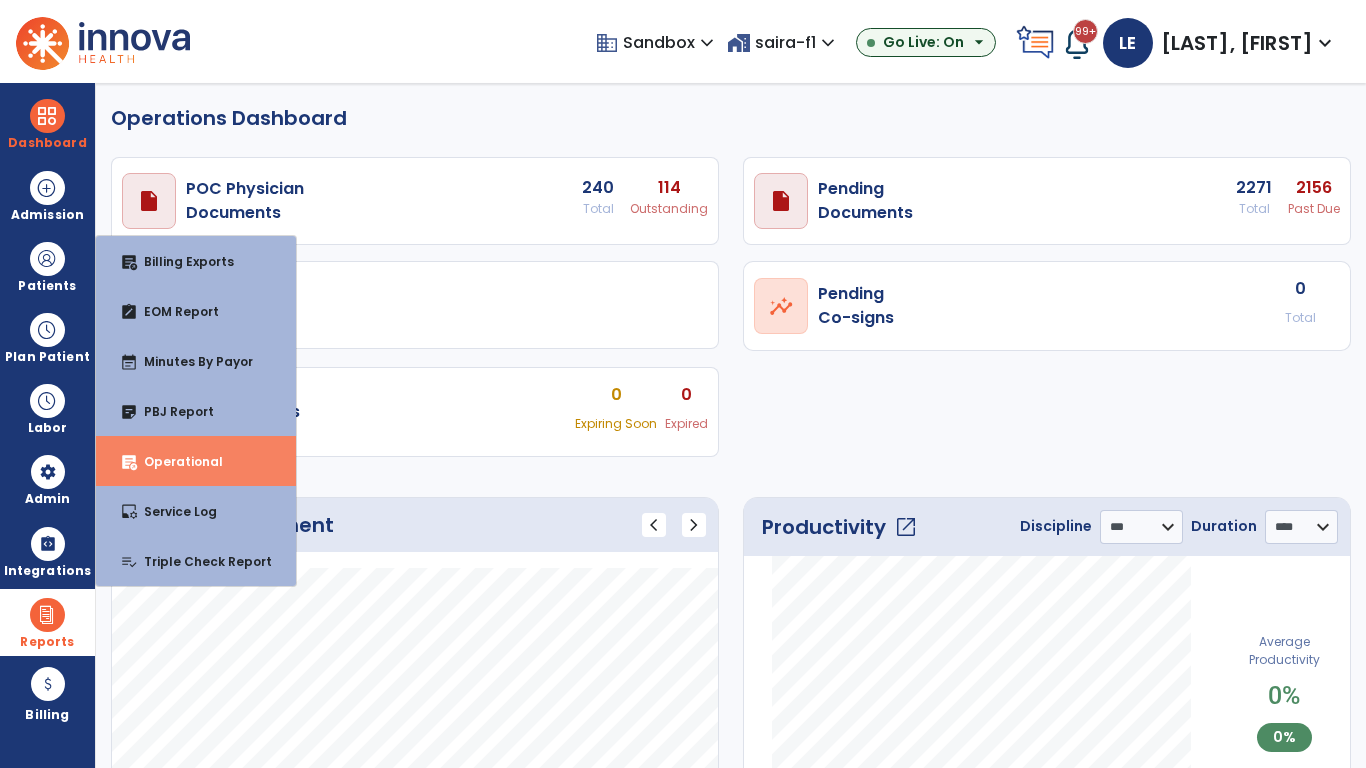 click on "Operational" at bounding box center [175, 461] 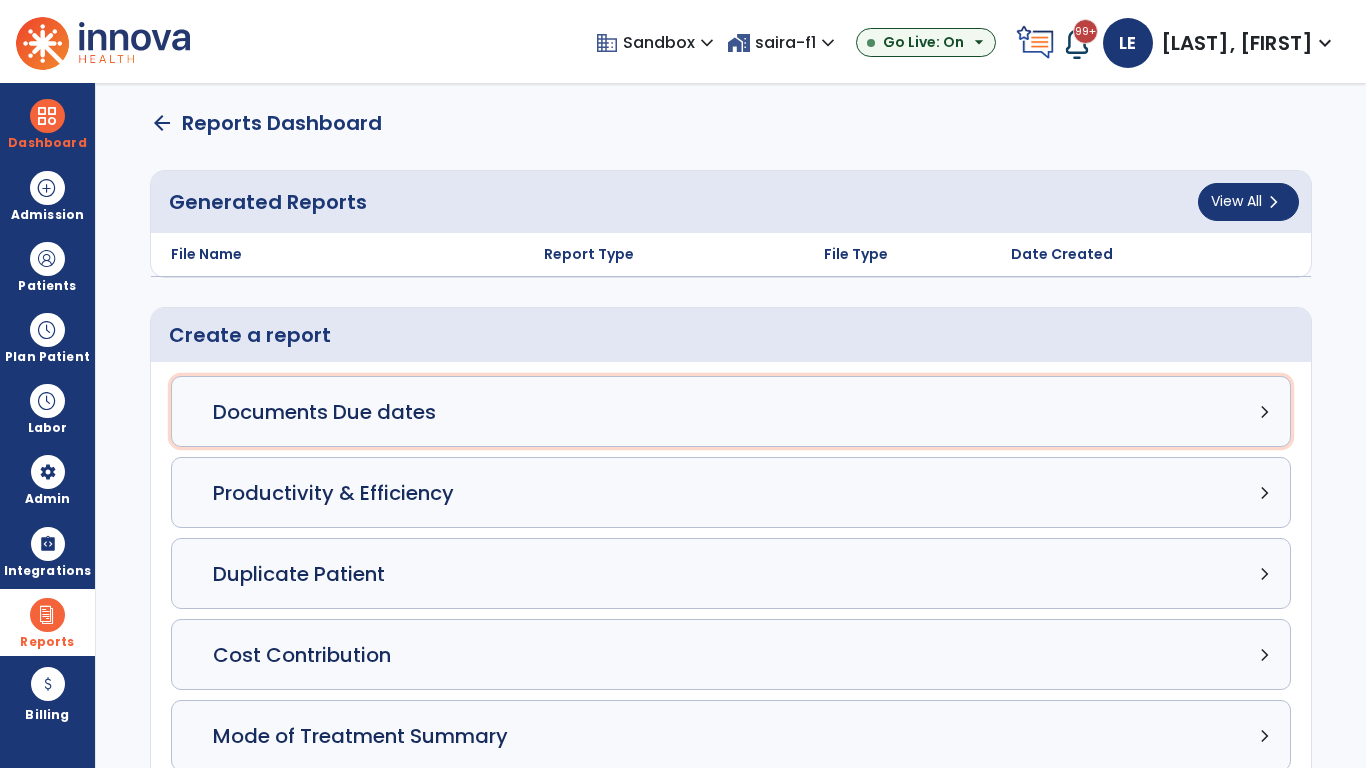 click on "Documents Due dates chevron_right" 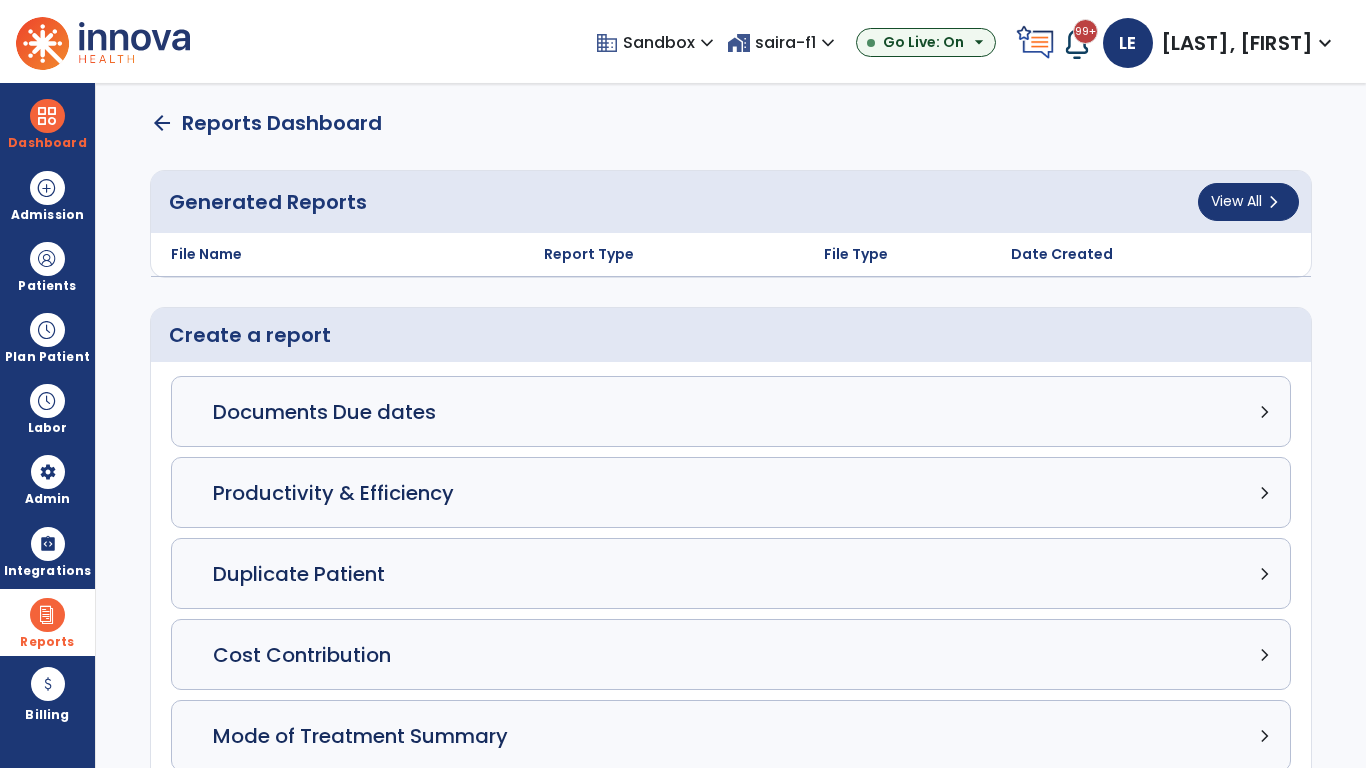 select on "***" 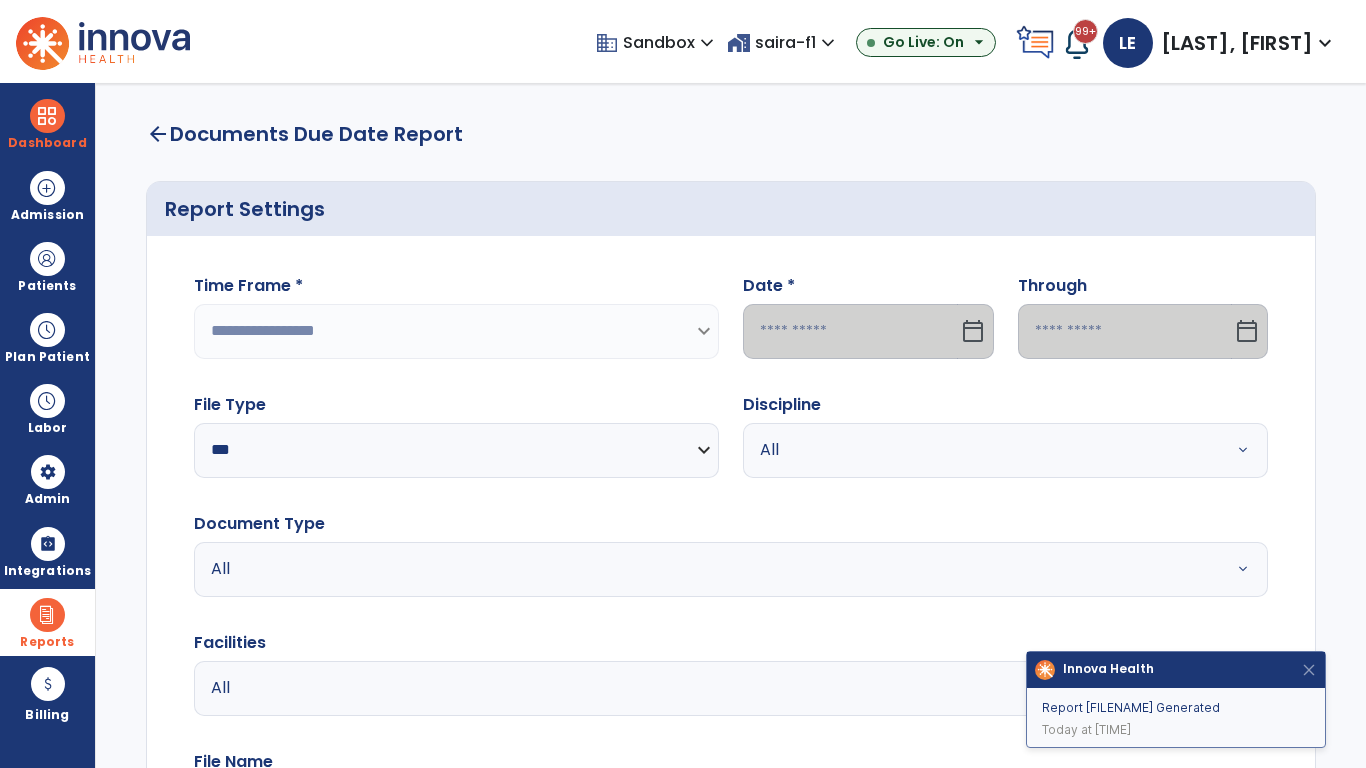 select on "*****" 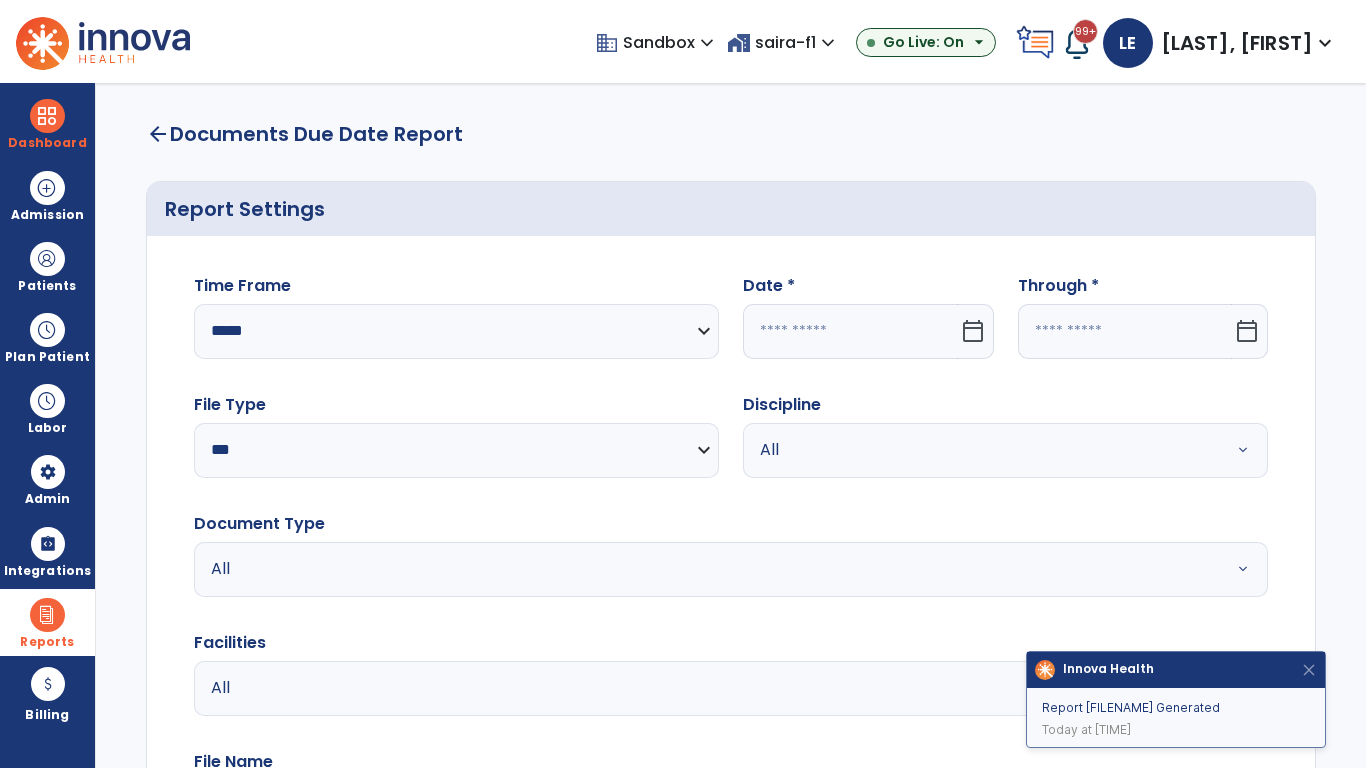 click 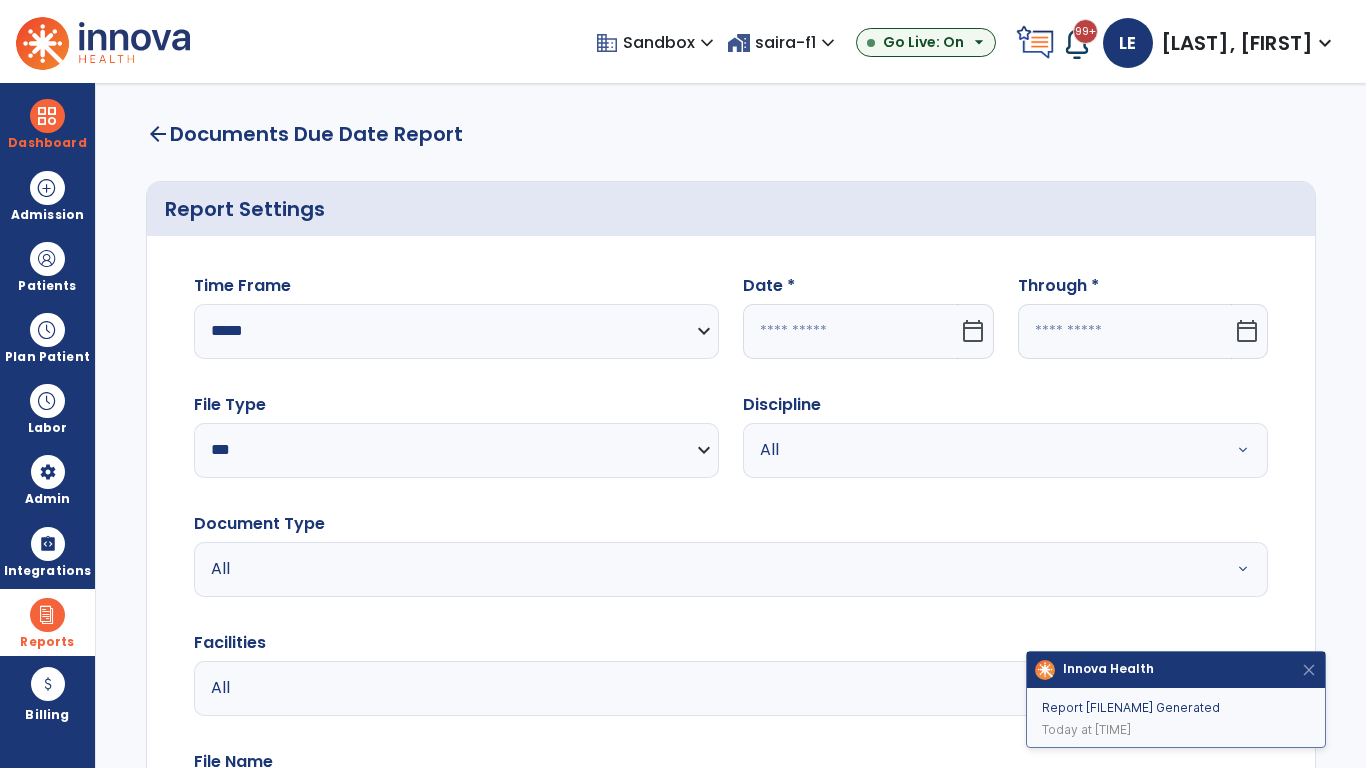 select on "*" 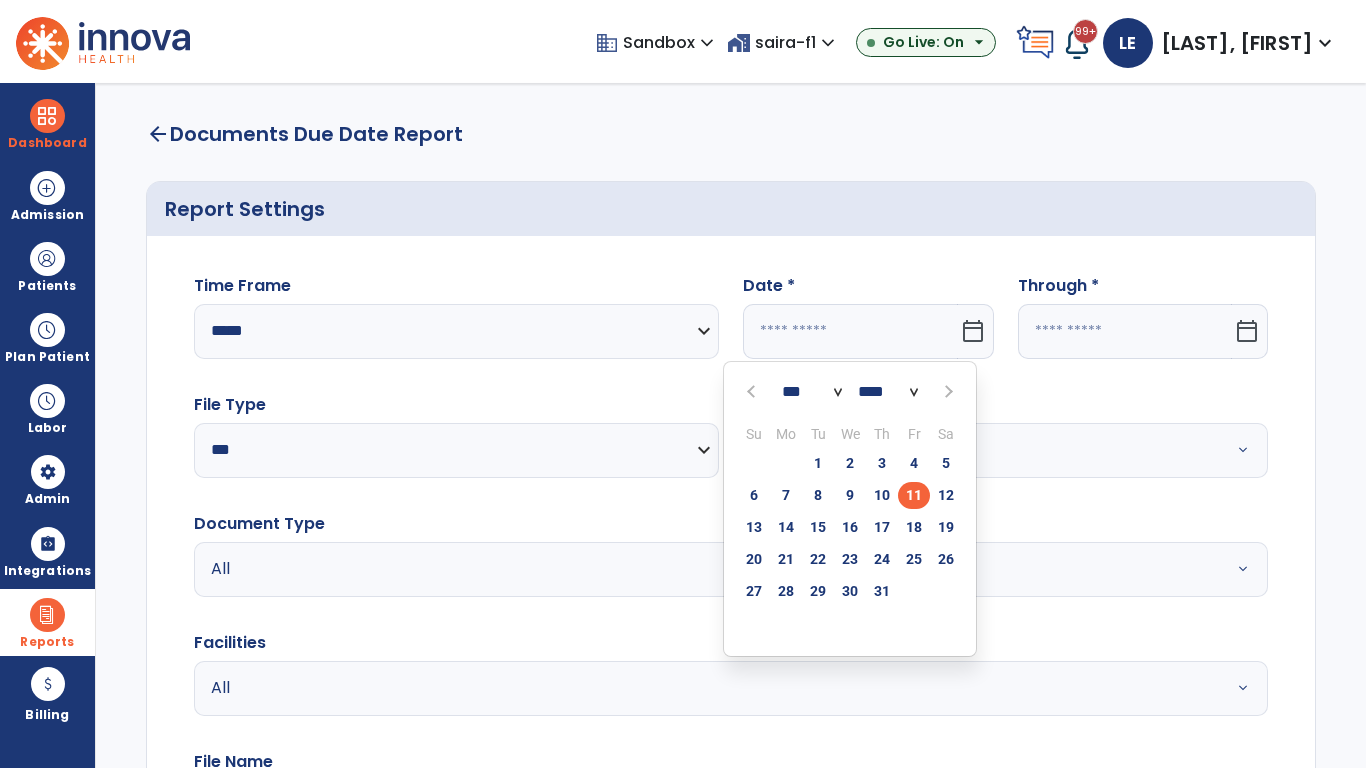select on "****" 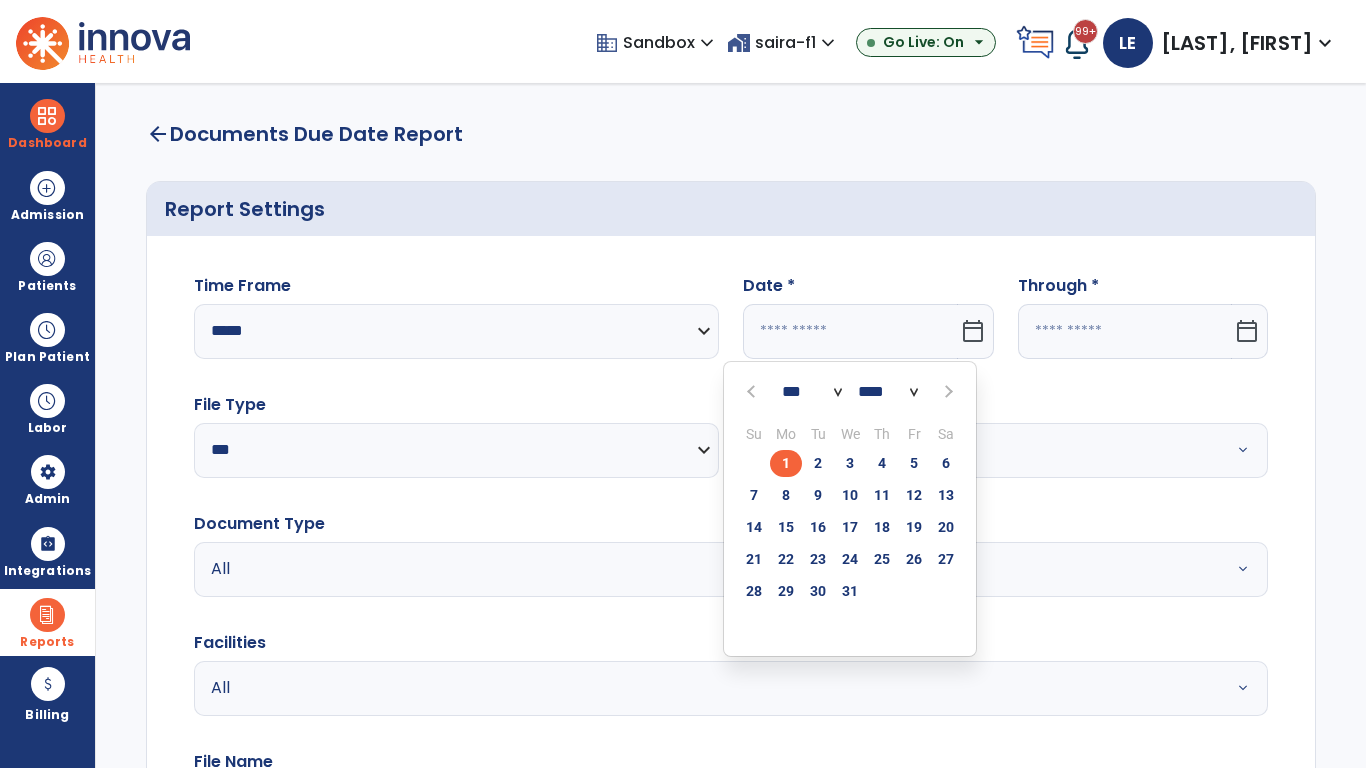 select on "**" 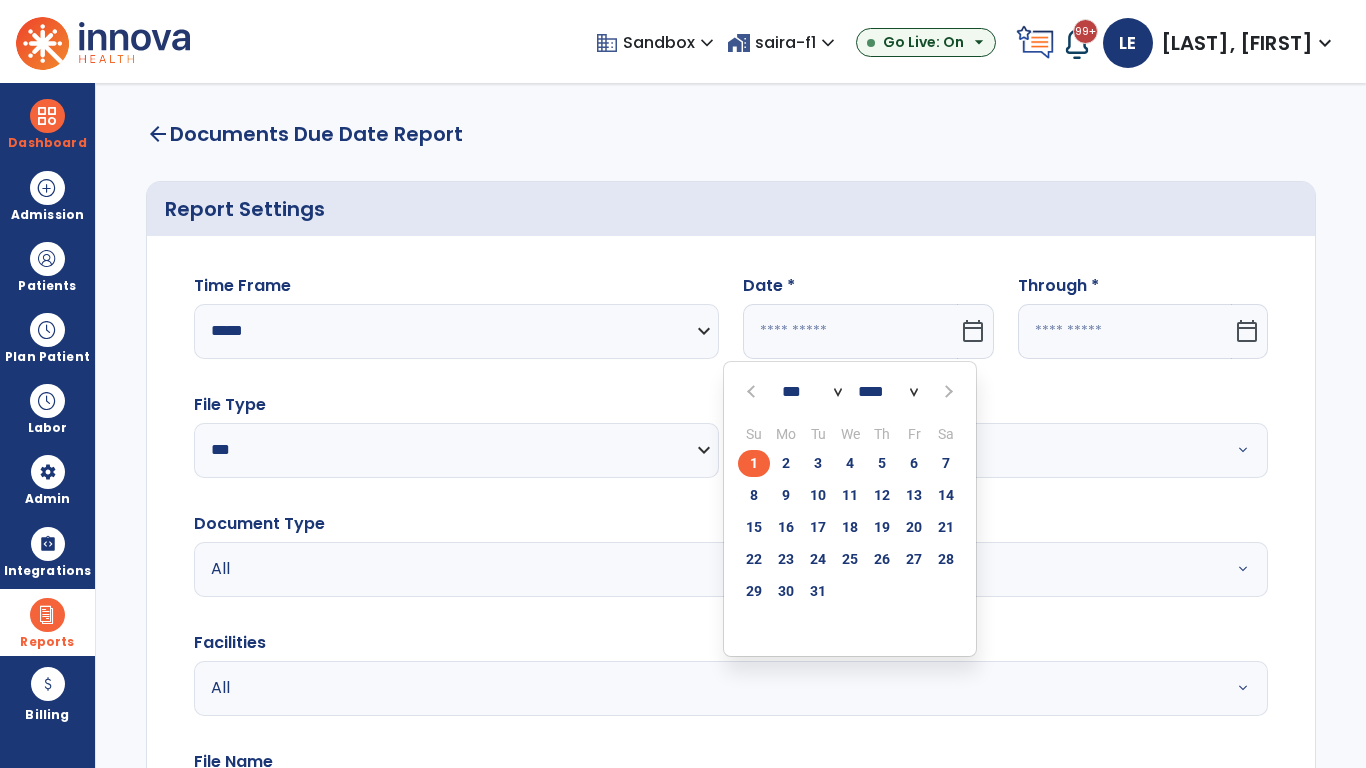 click on "1" 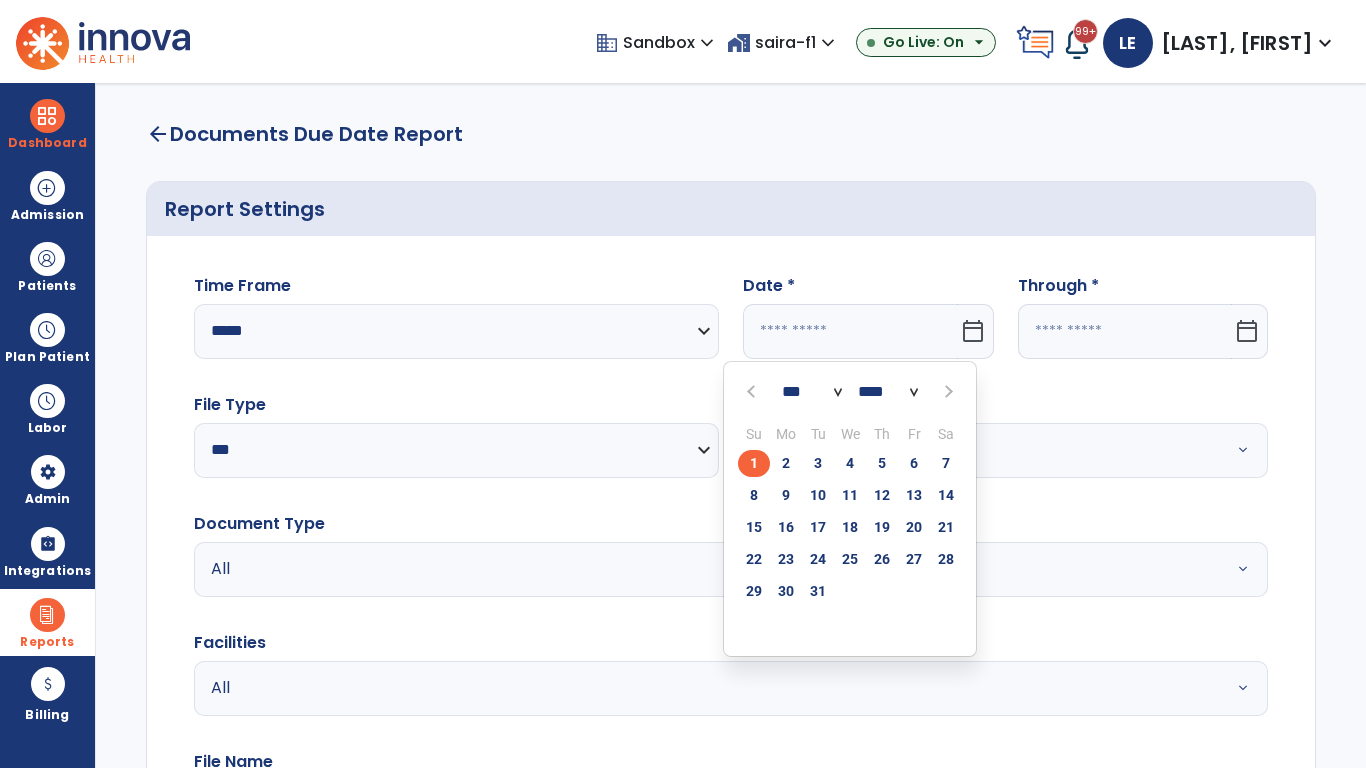 type on "*********" 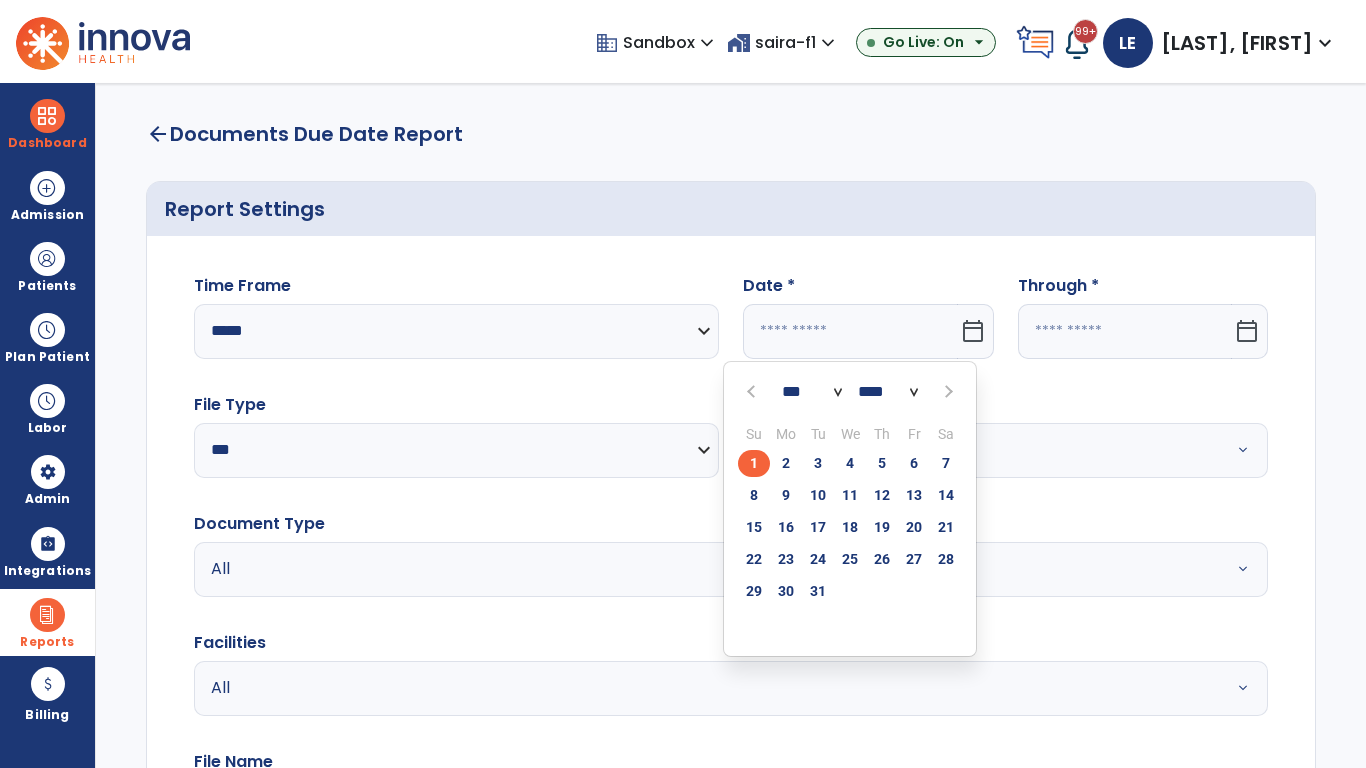 type on "**********" 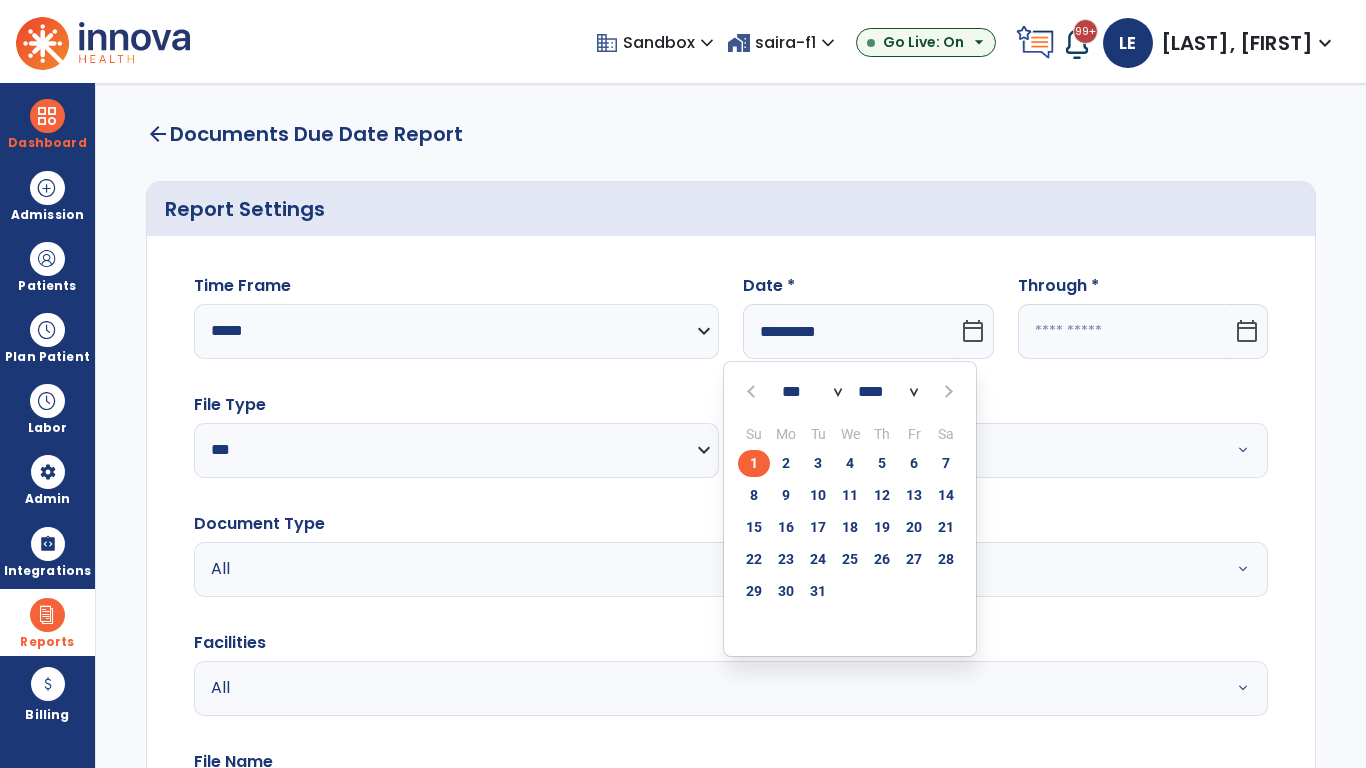 click 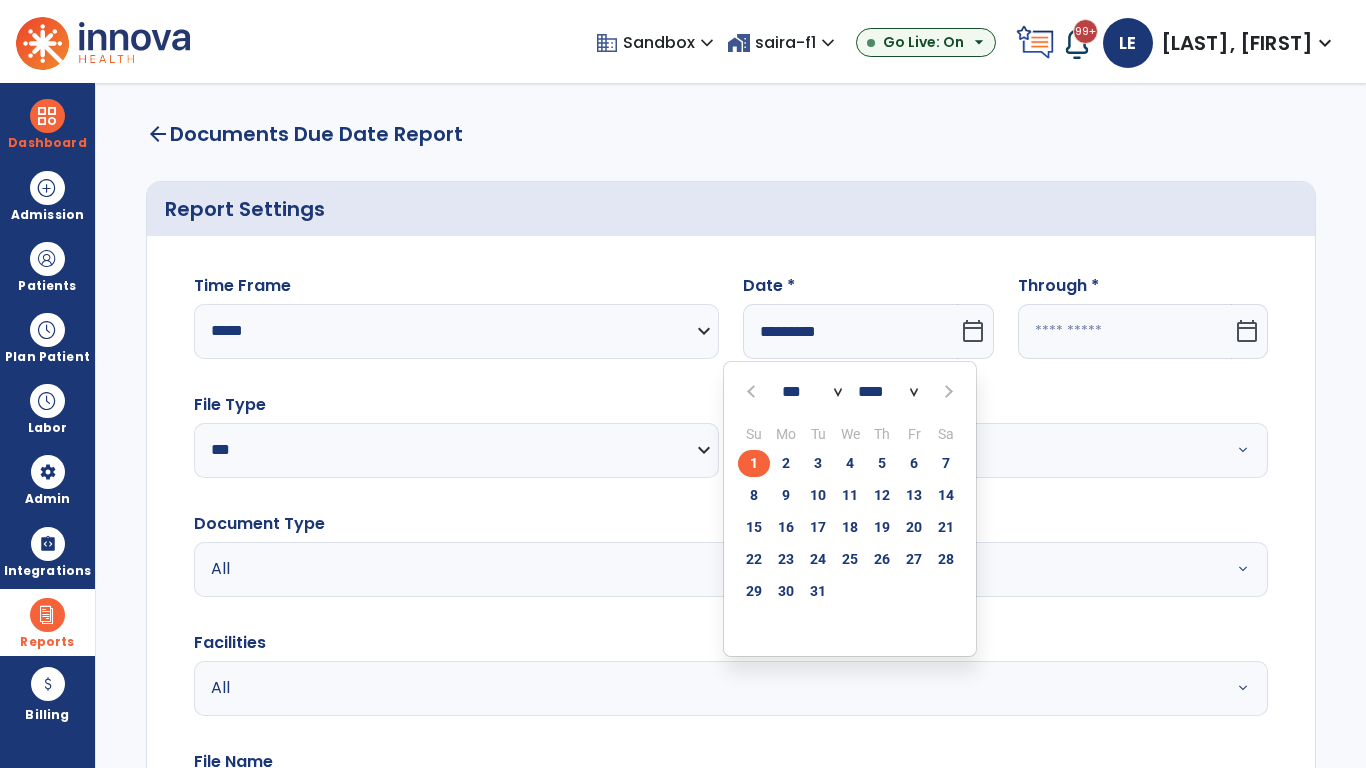 select on "*" 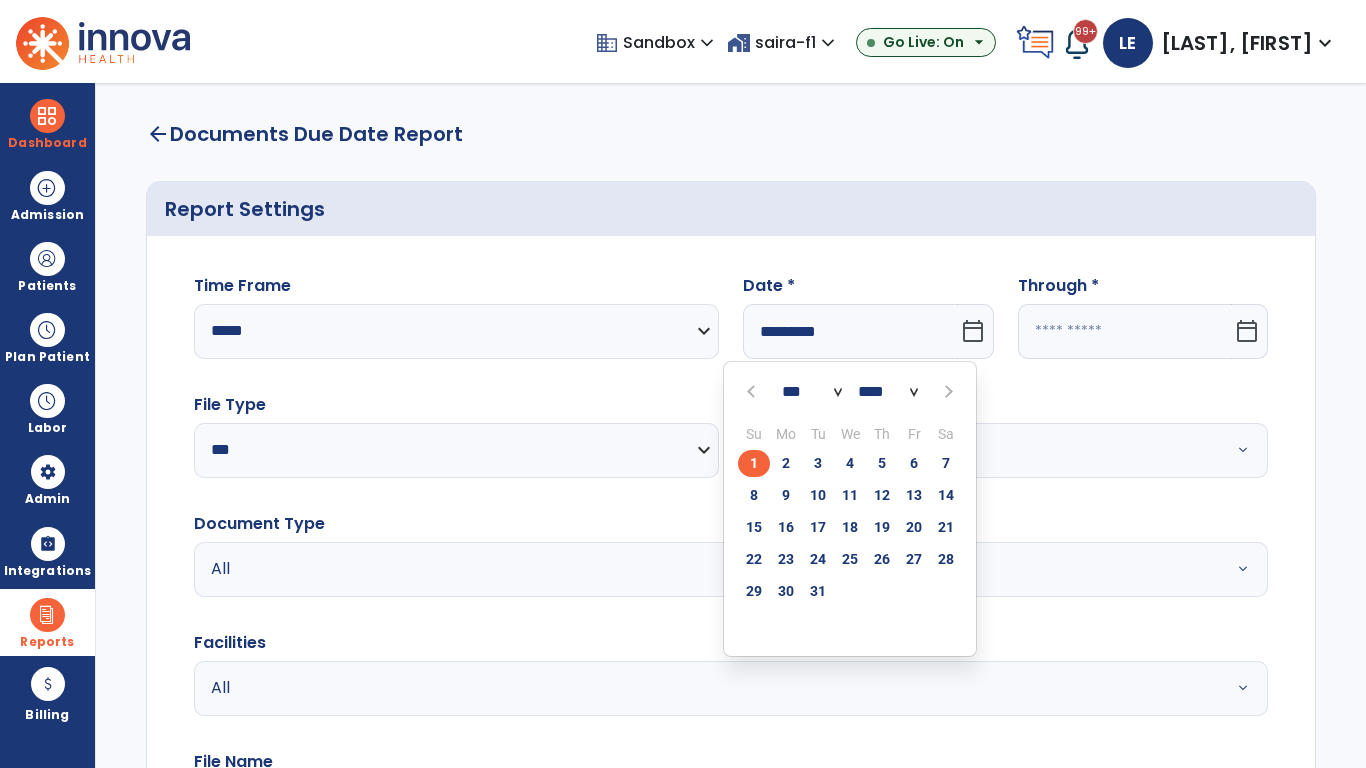 select on "****" 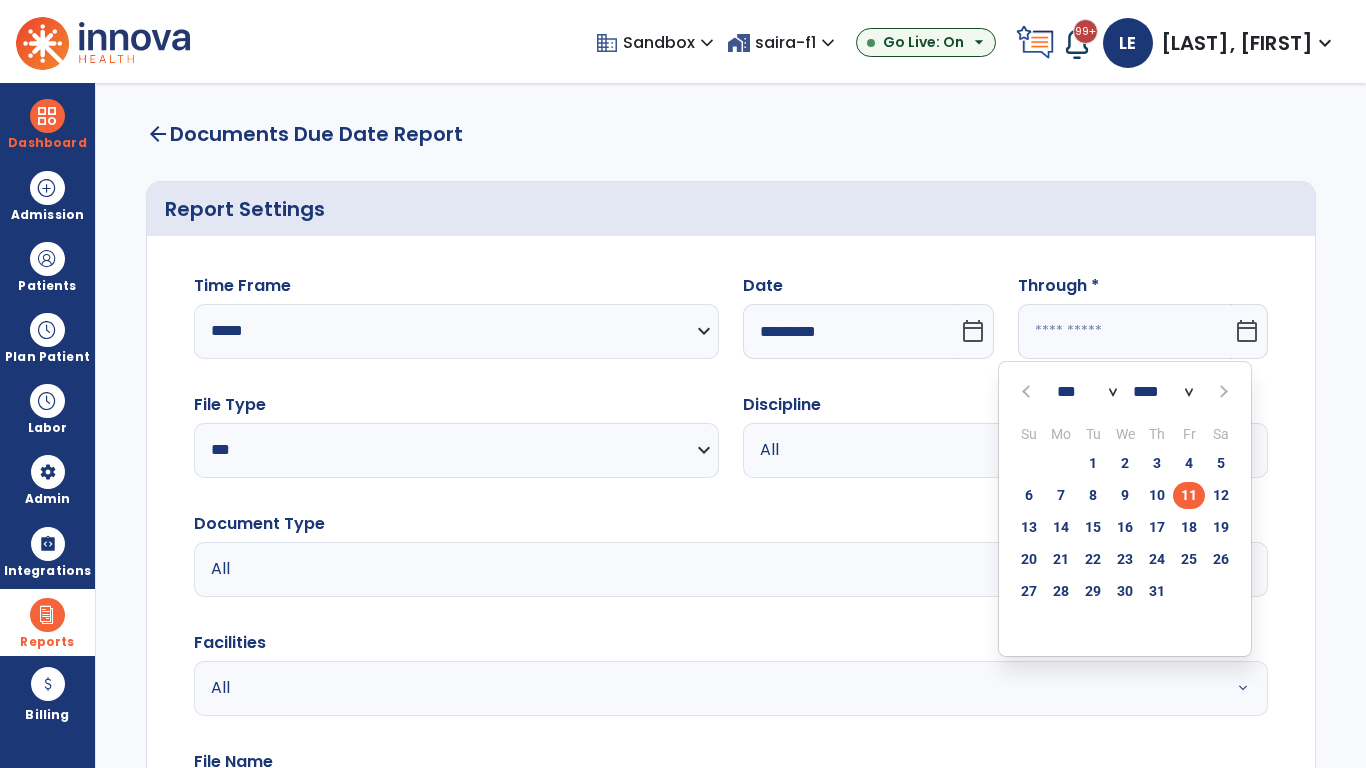 select on "*" 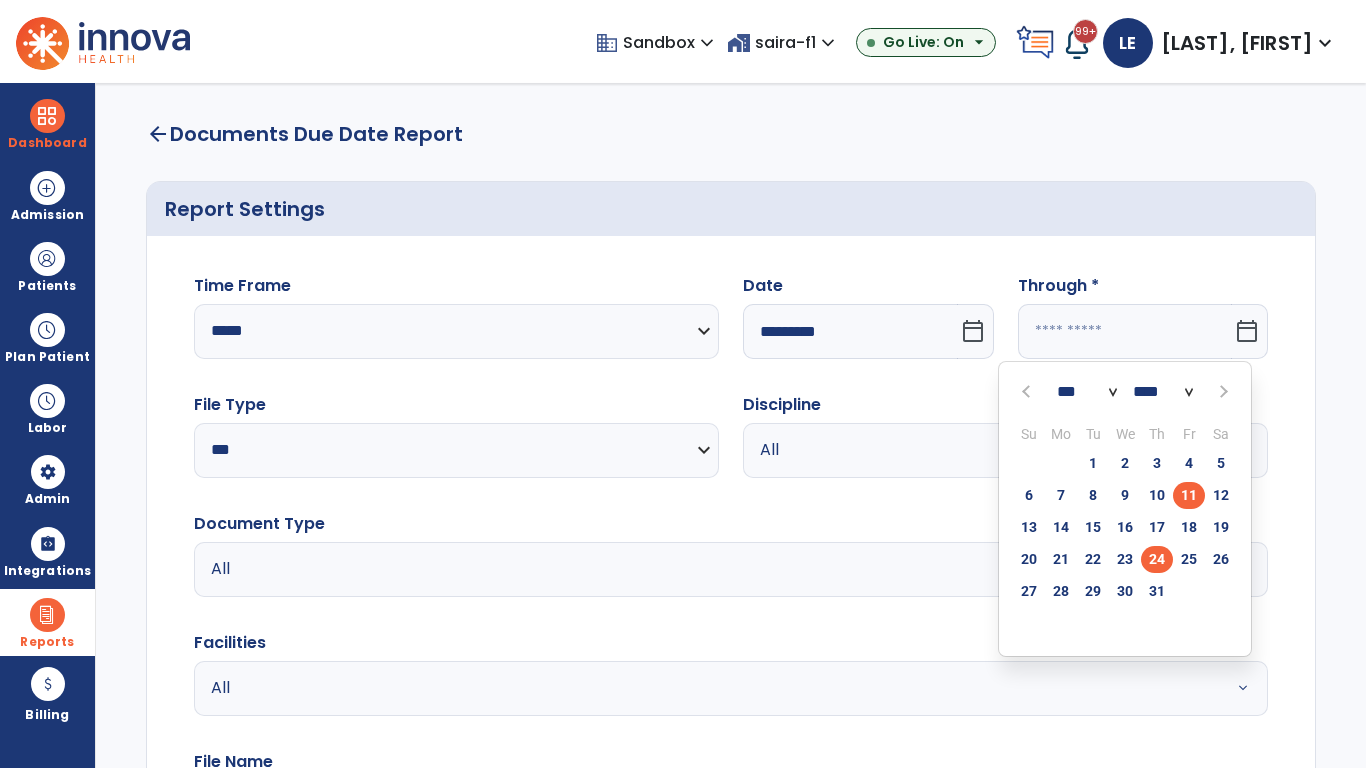 click on "24" 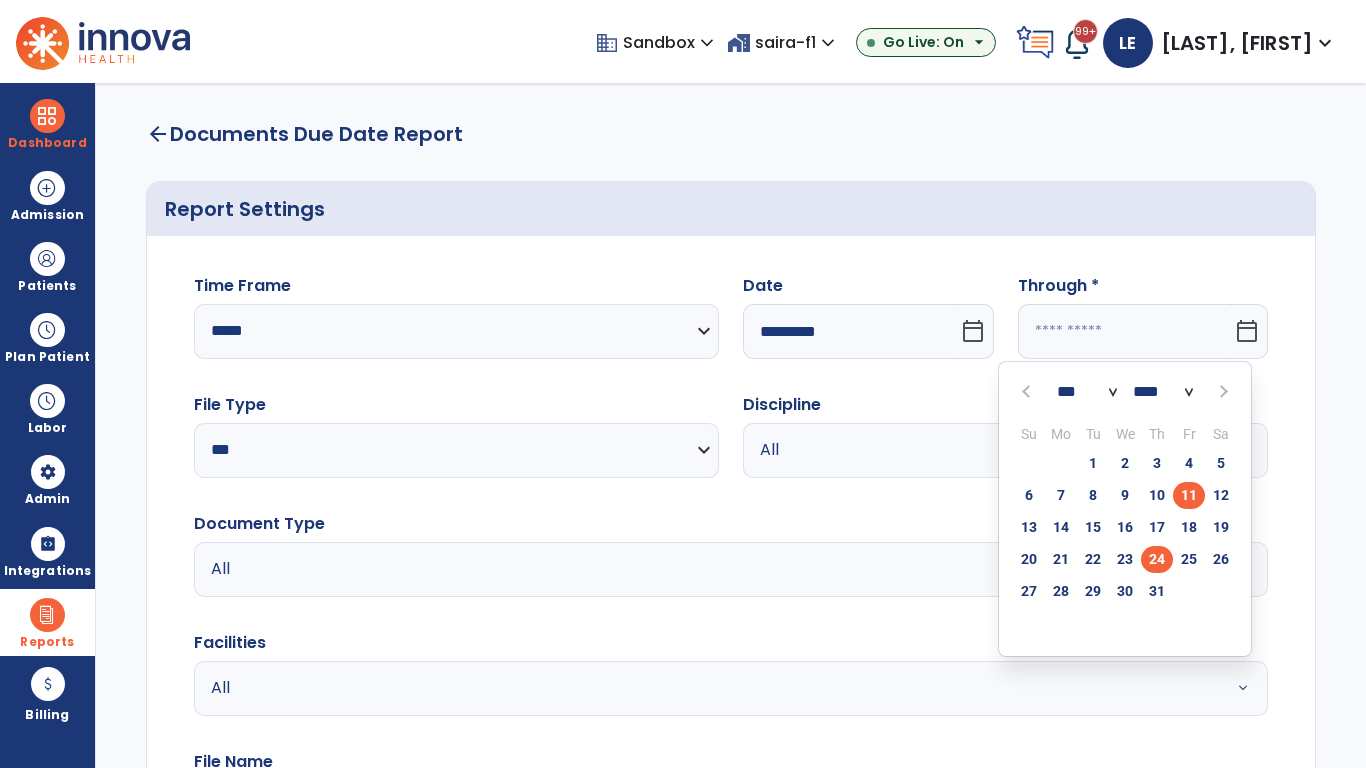 type on "*********" 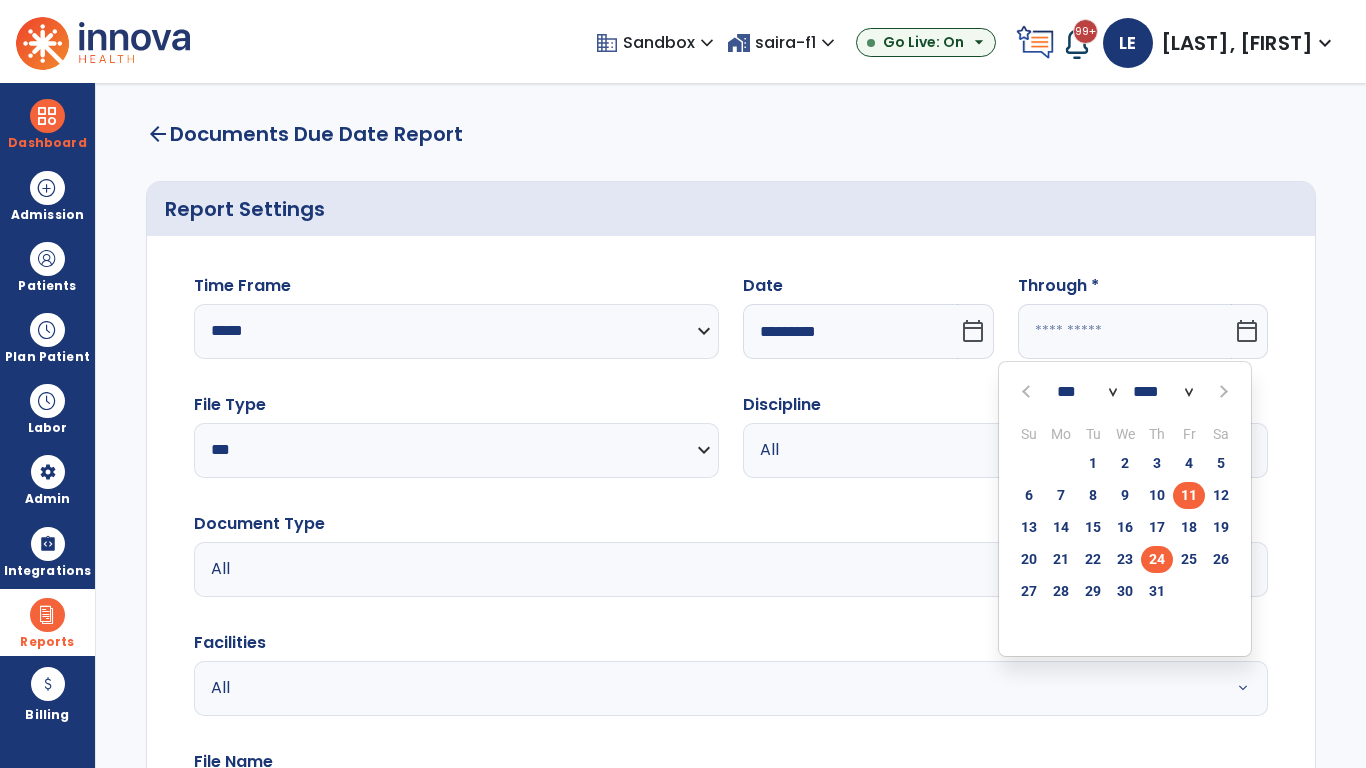 type on "**********" 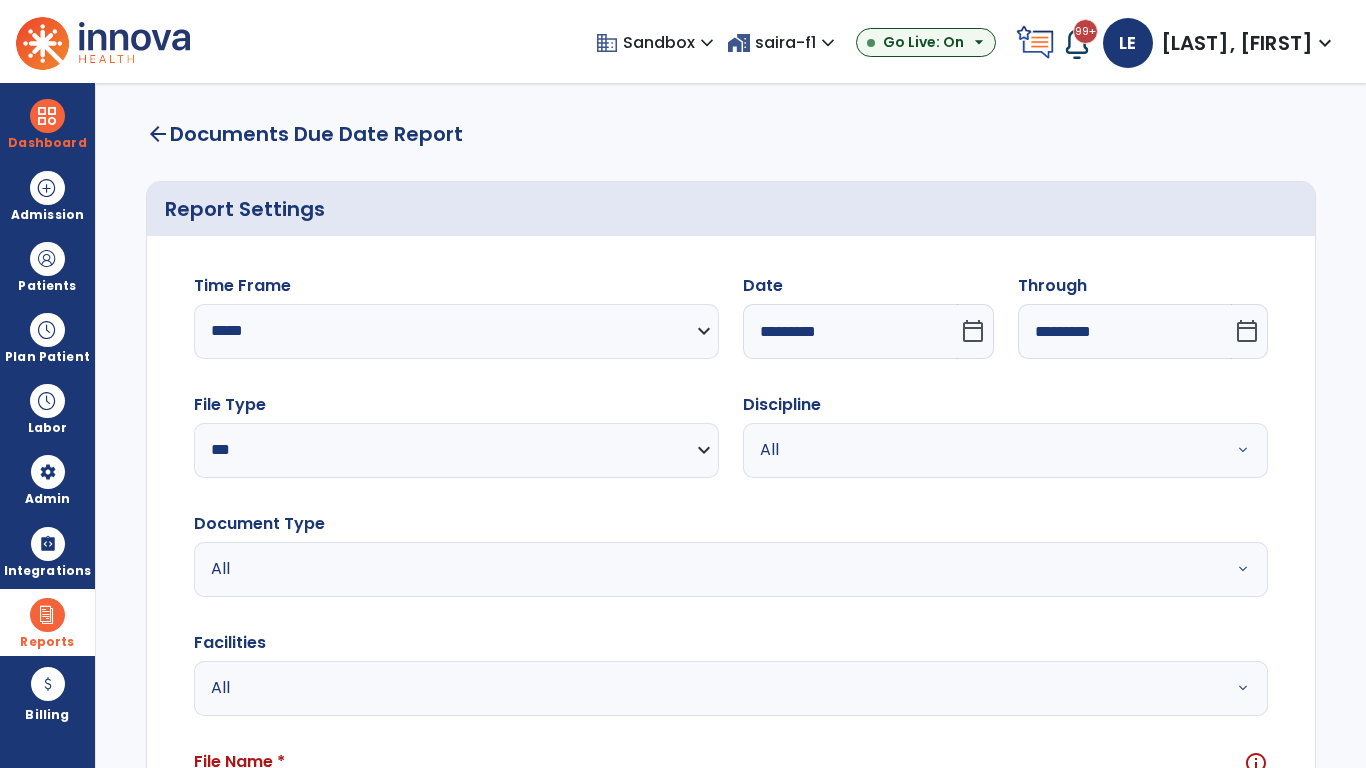 scroll, scrollTop: 51, scrollLeft: 0, axis: vertical 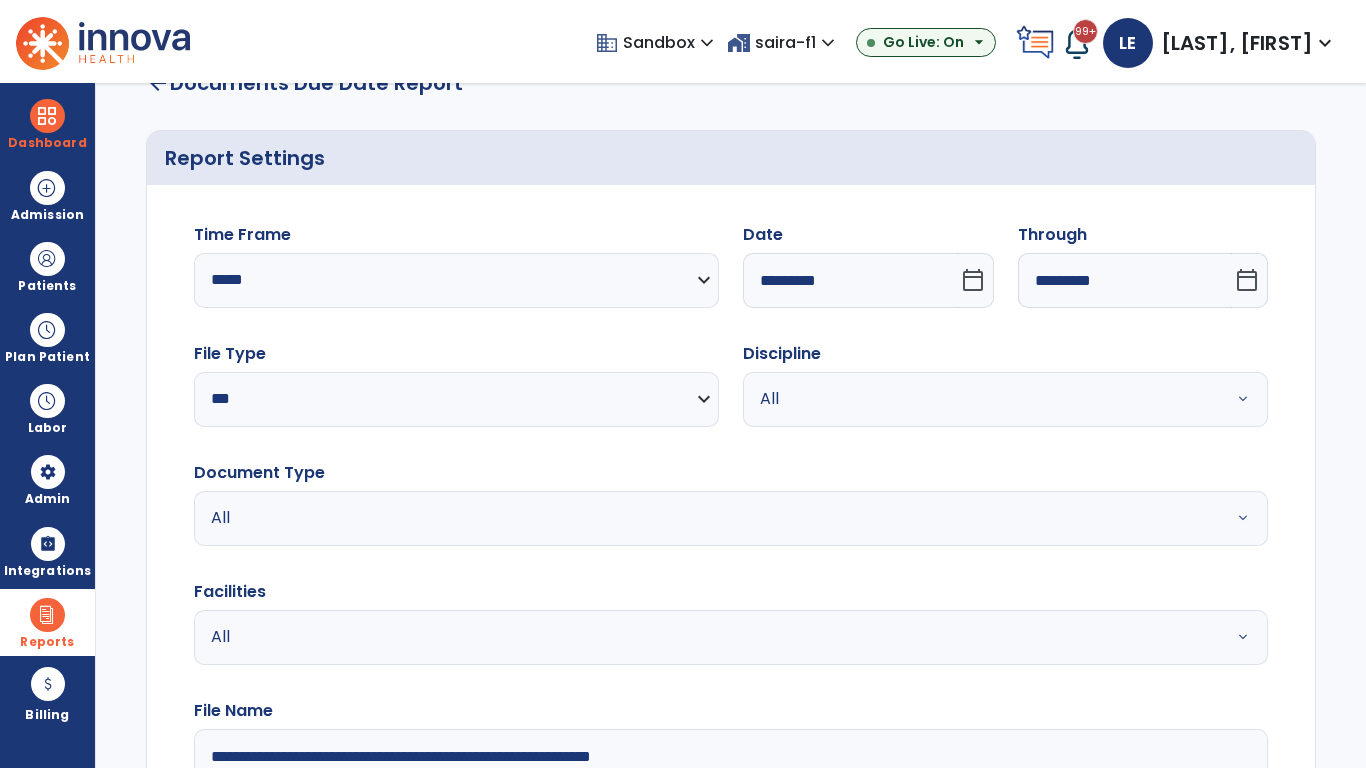 type on "**********" 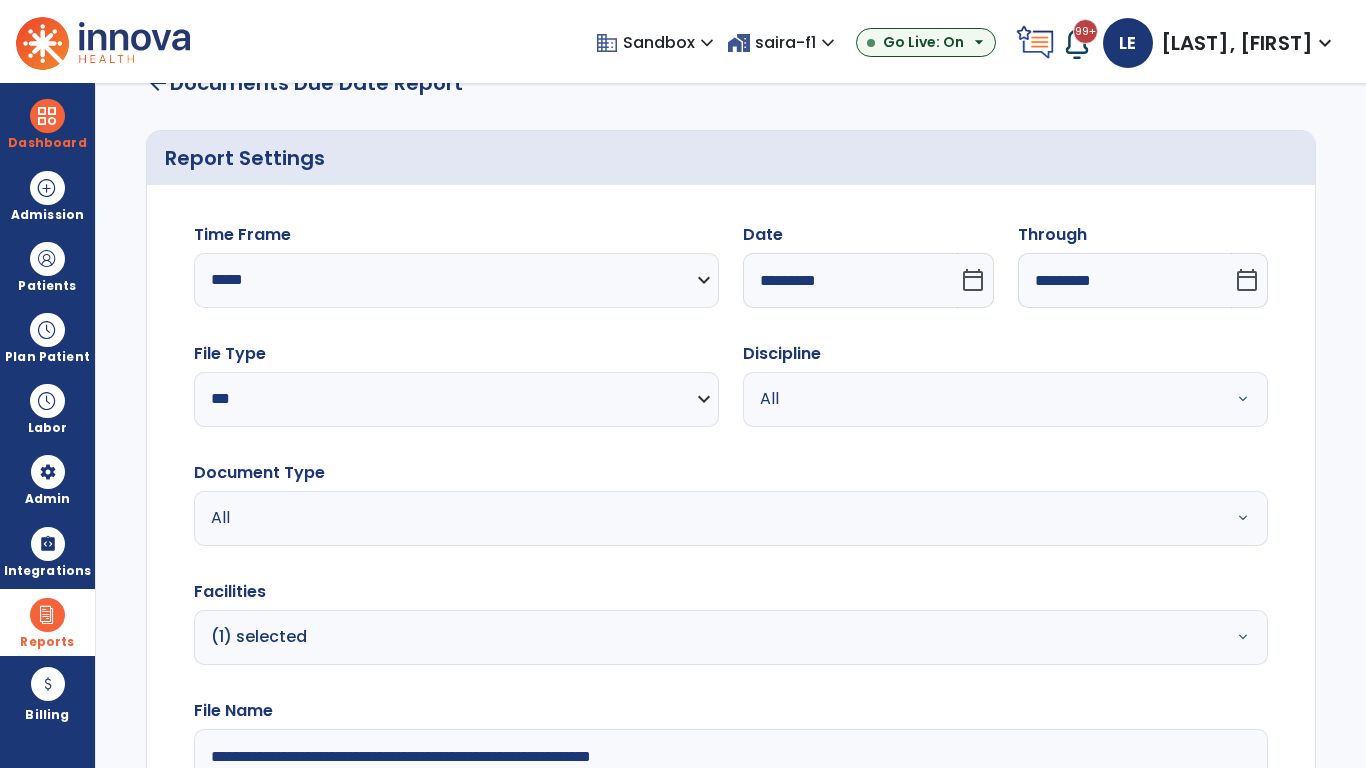 click on "All" at bounding box center (981, 399) 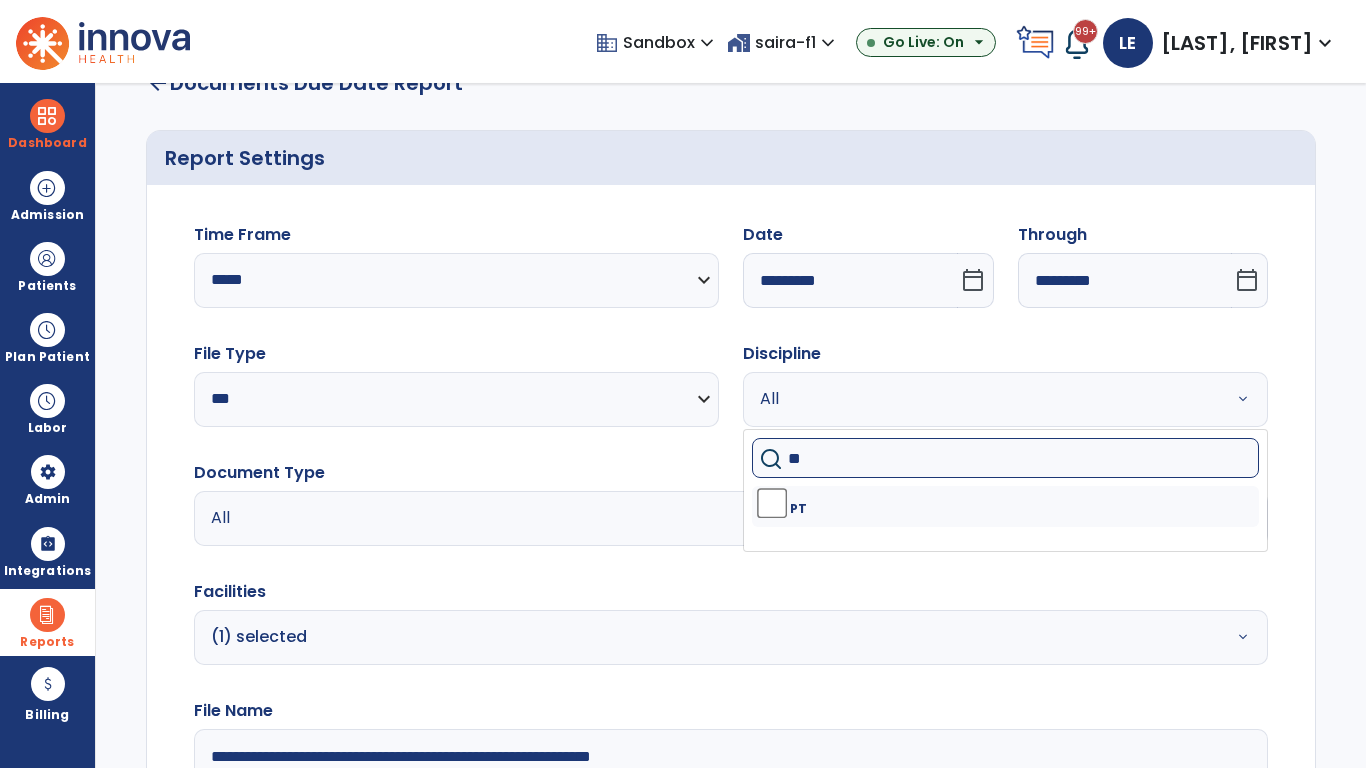 type on "**" 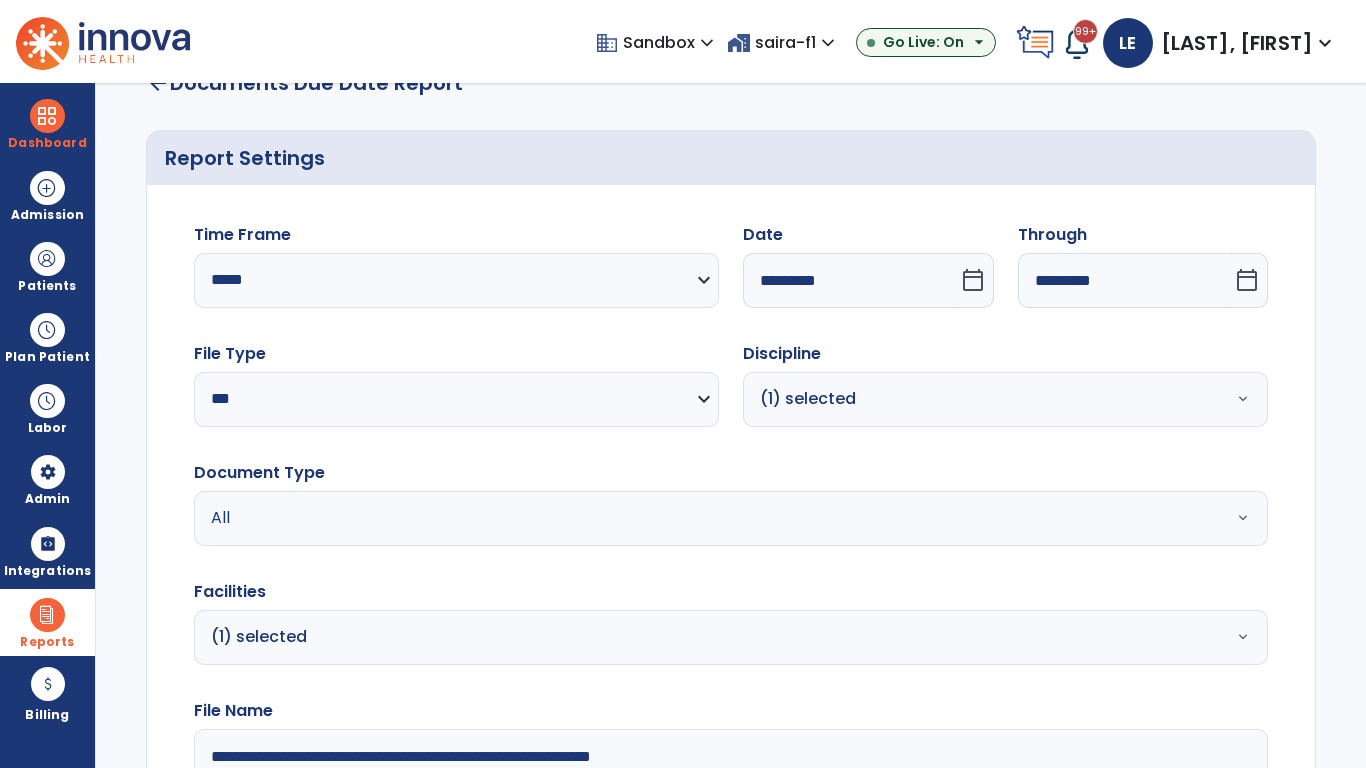click on "All" at bounding box center [679, 518] 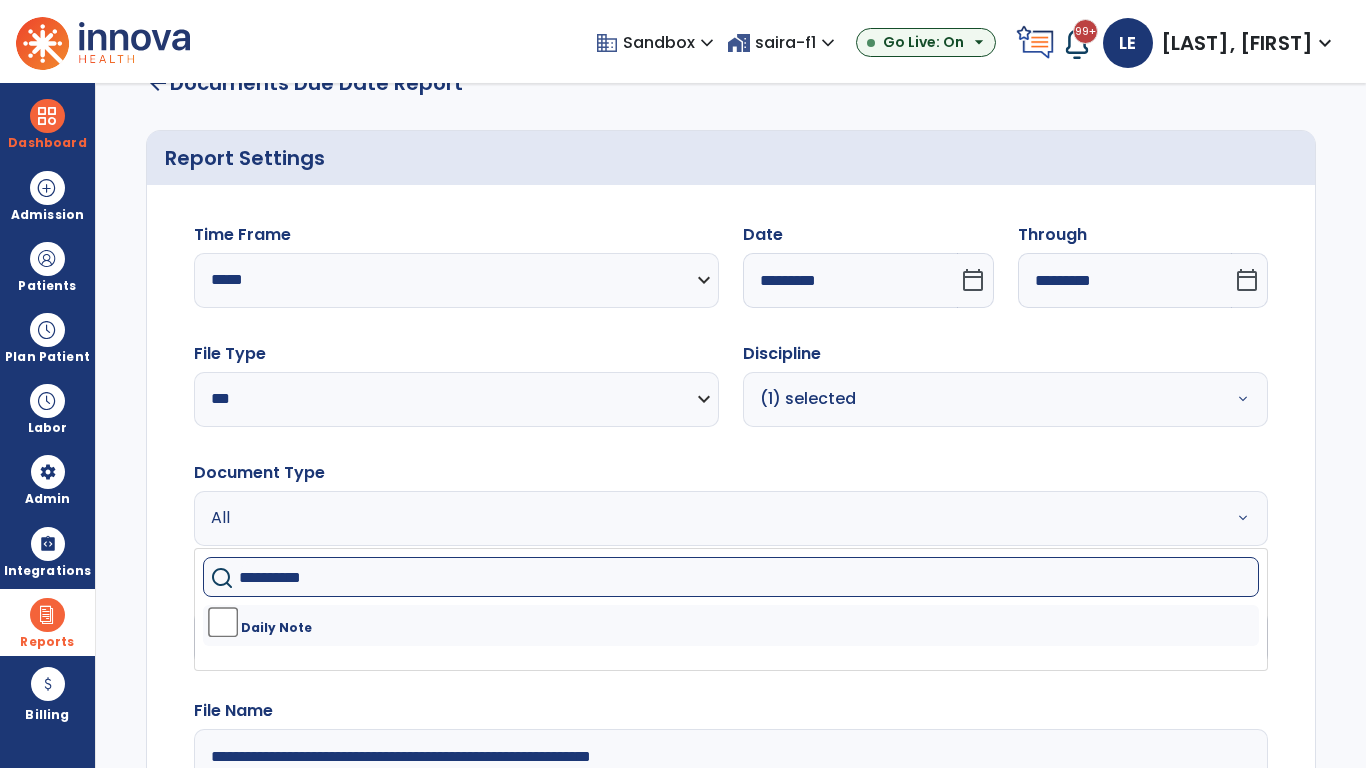 type on "**********" 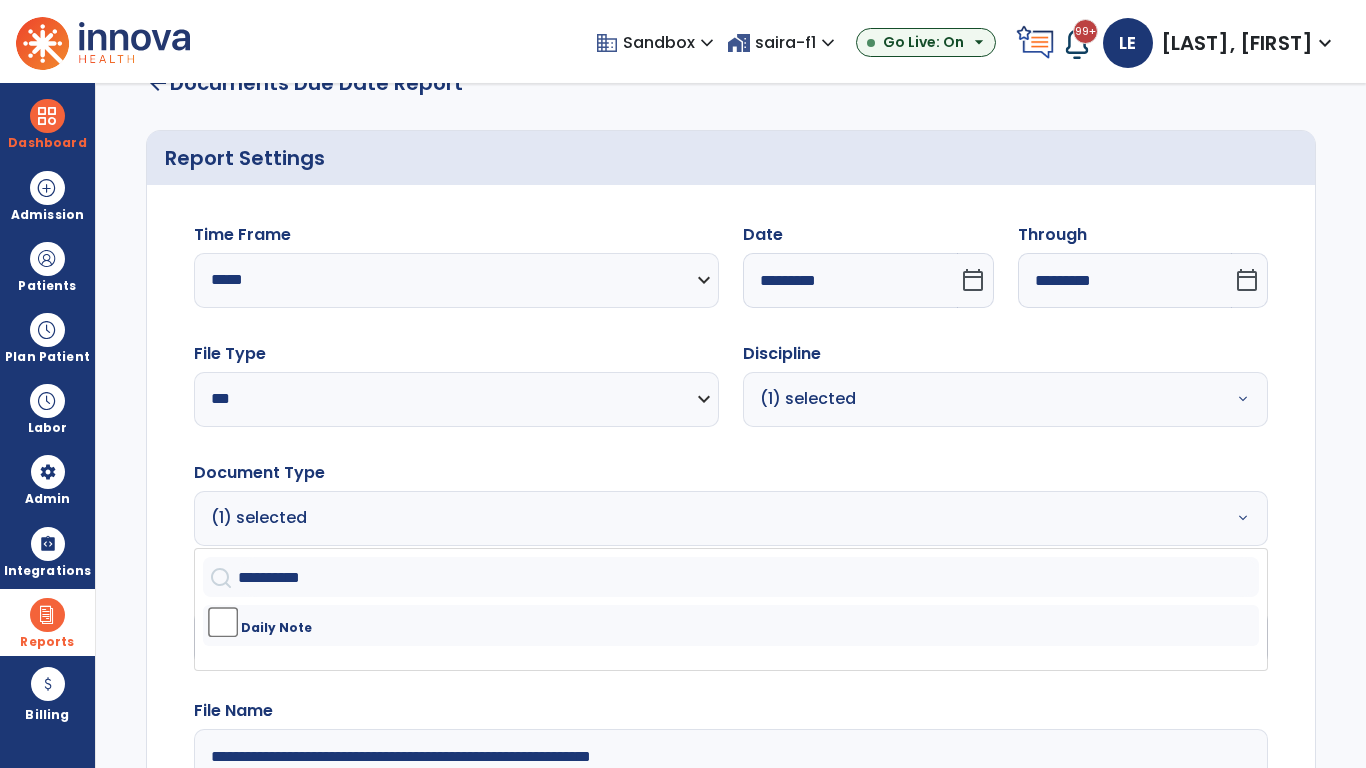 click on "Generate Report" 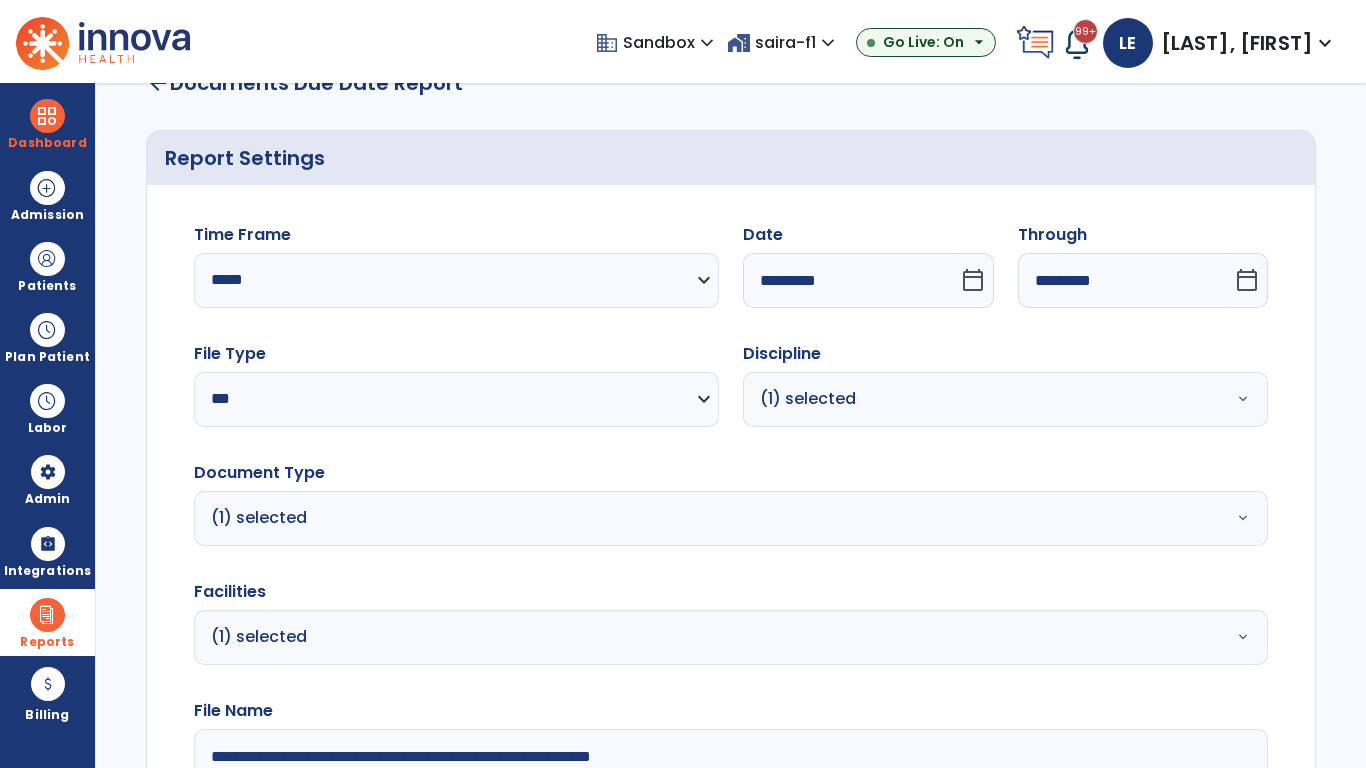 scroll, scrollTop: 264, scrollLeft: 0, axis: vertical 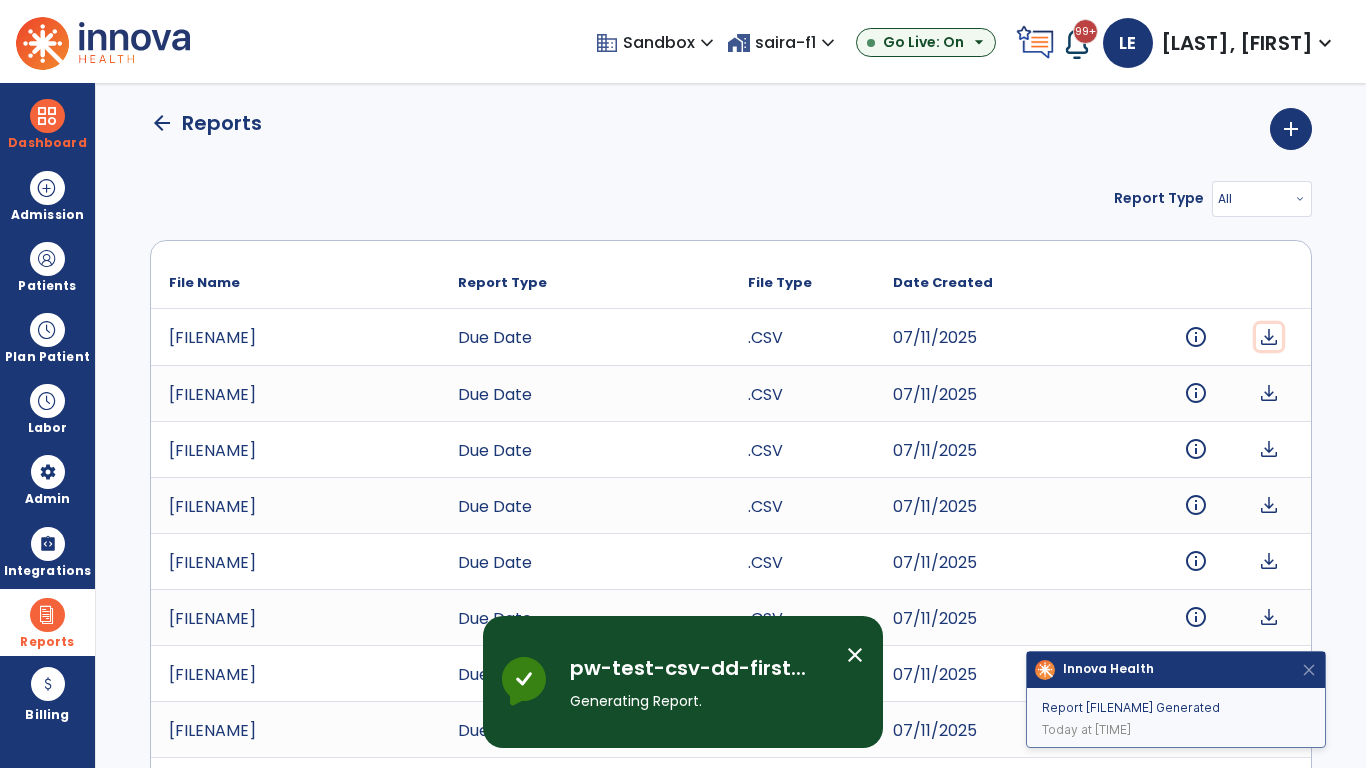 click on "download" 